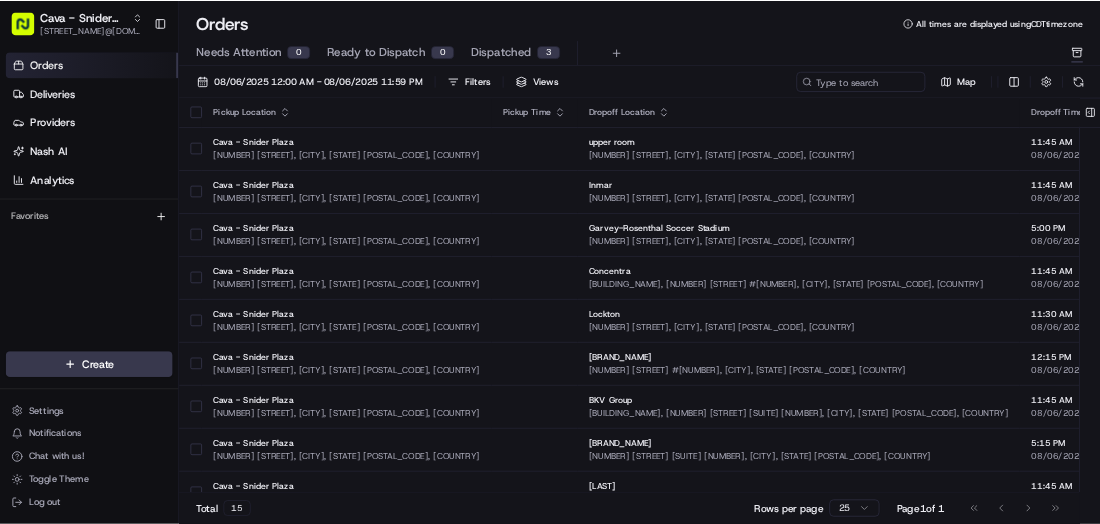 scroll, scrollTop: 0, scrollLeft: 0, axis: both 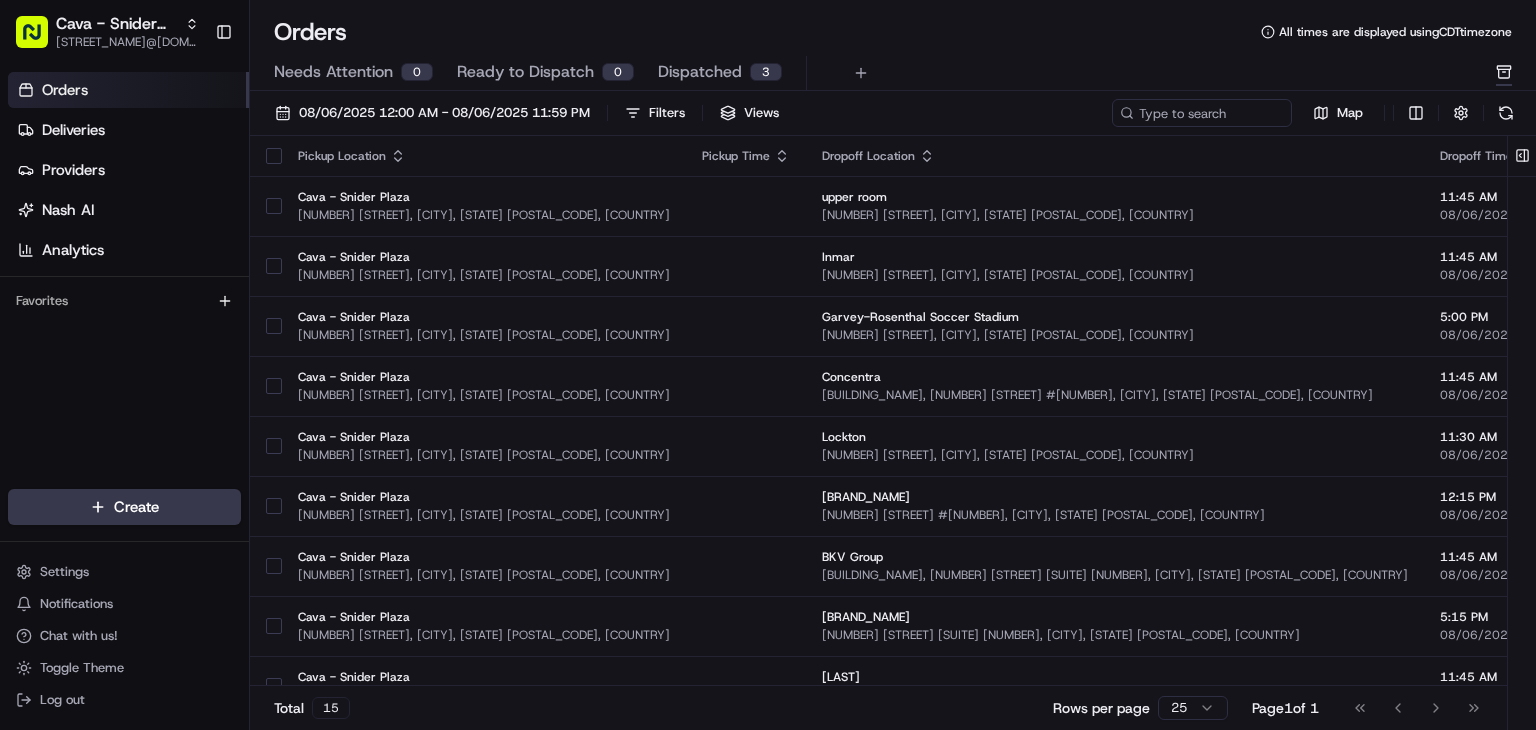 click on "Dispatched" at bounding box center [700, 72] 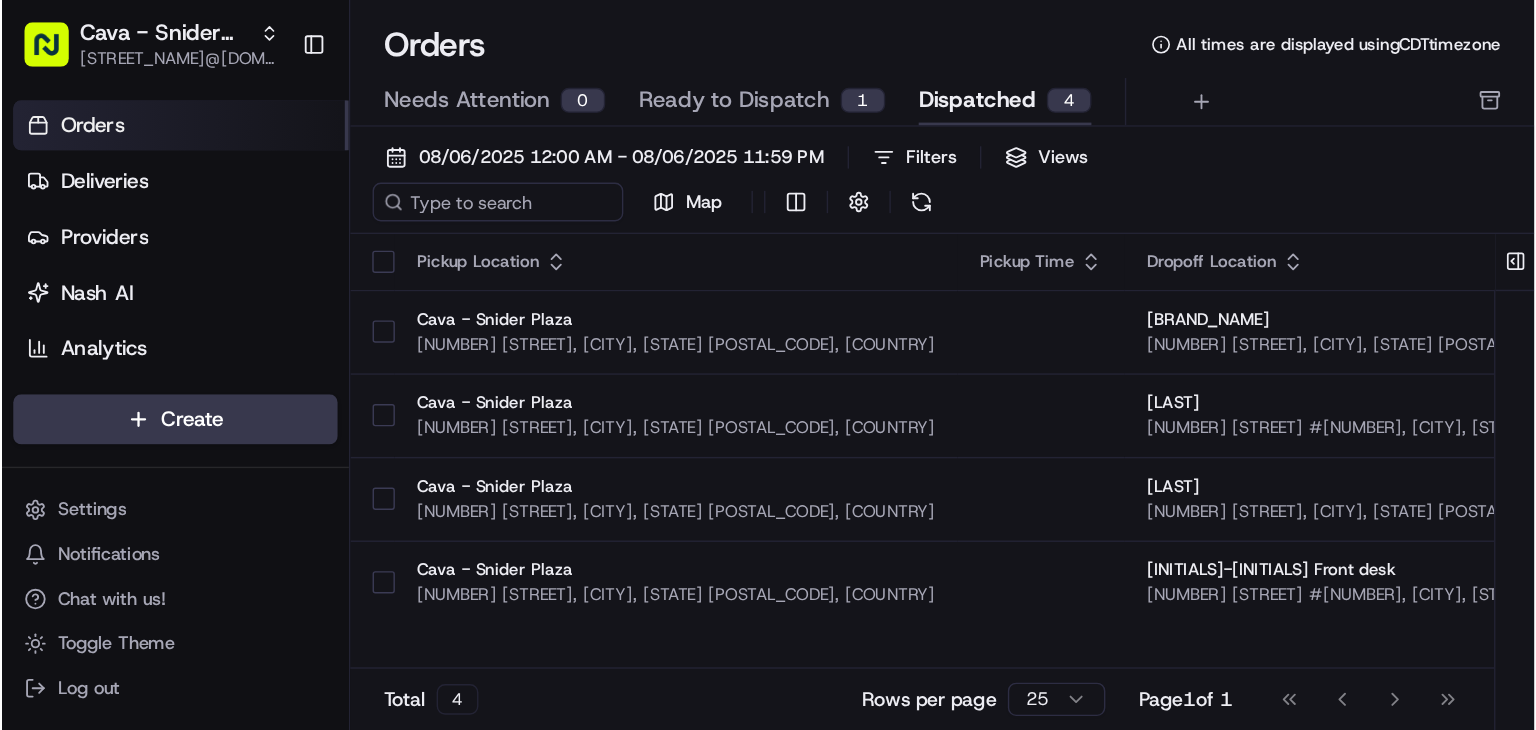 scroll, scrollTop: 0, scrollLeft: 0, axis: both 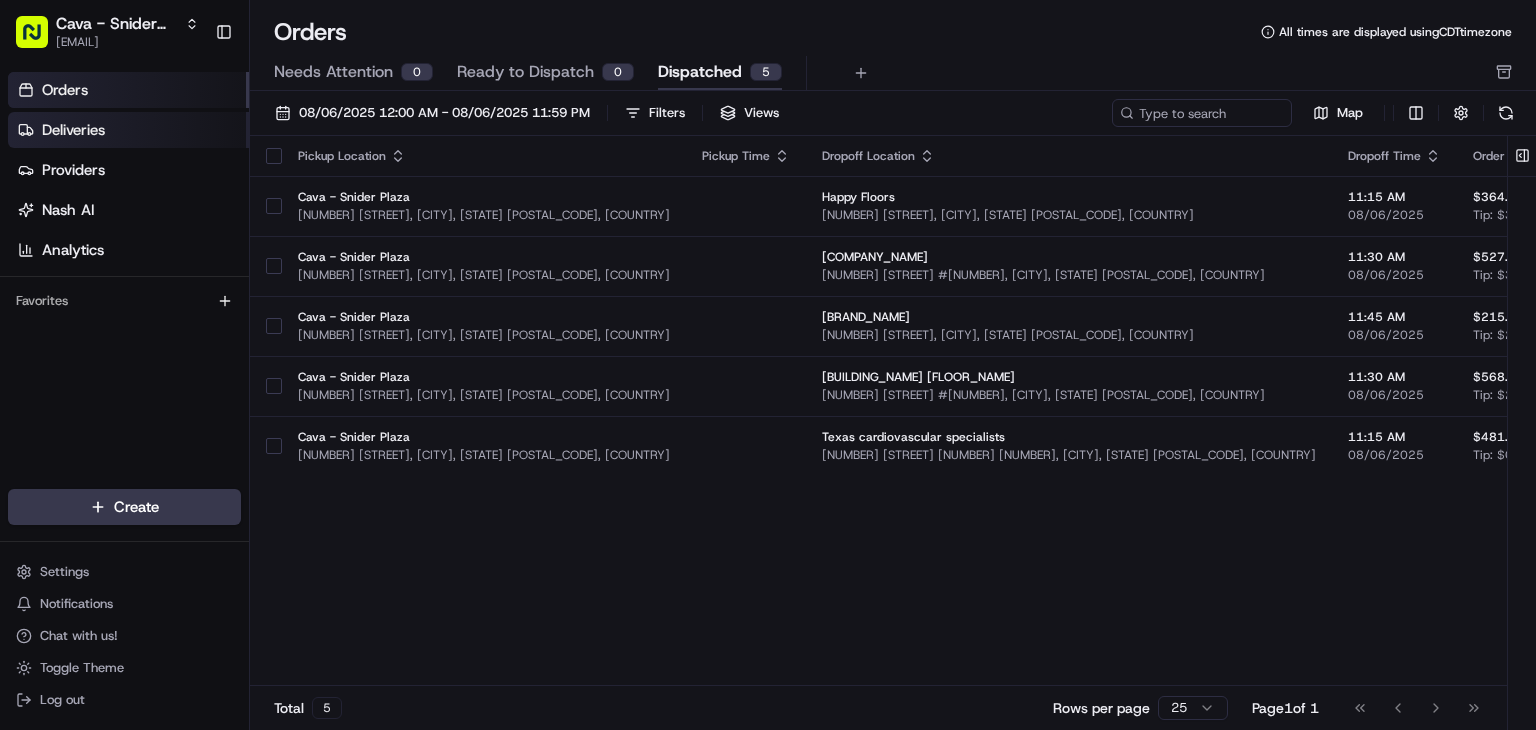 click on "Deliveries" at bounding box center (128, 130) 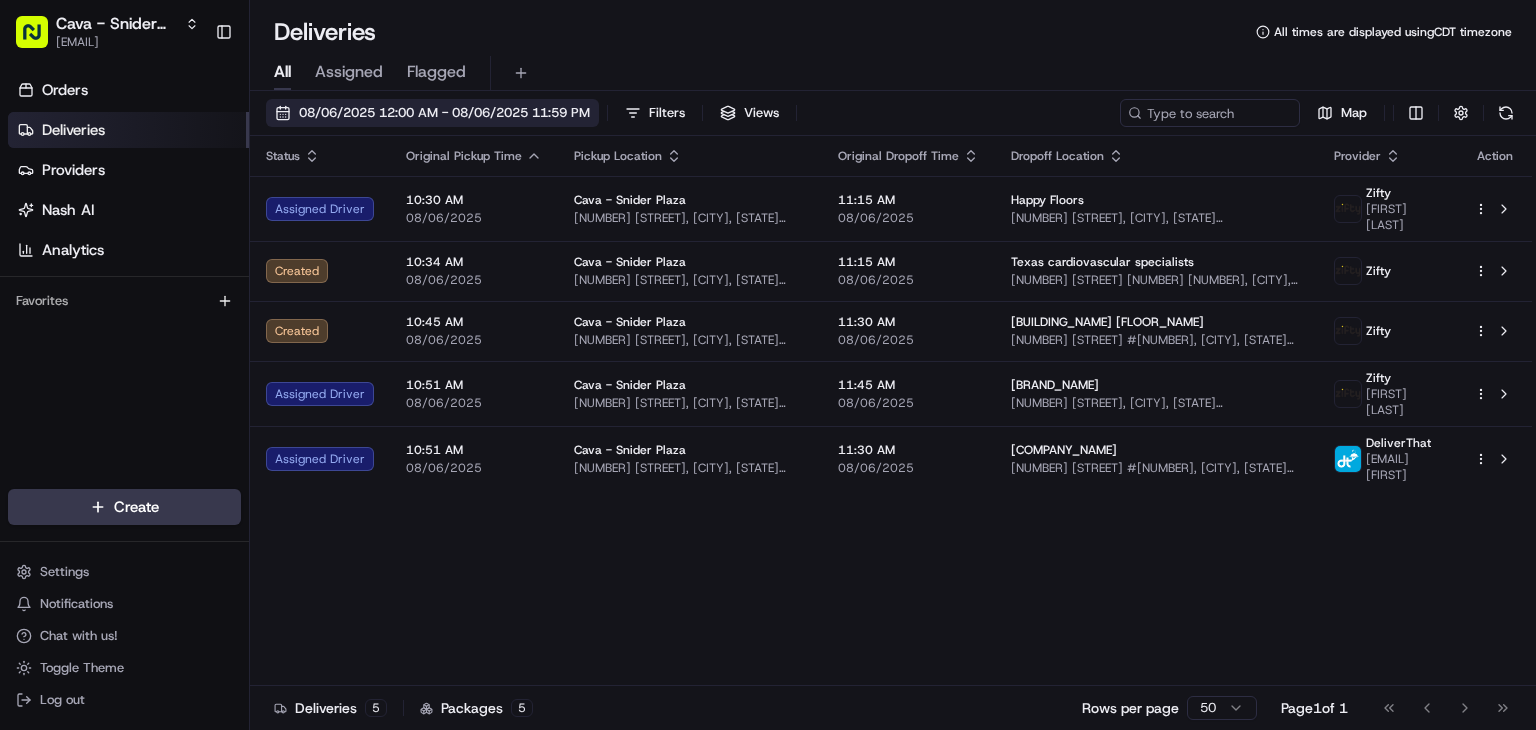 click on "08/06/2025 12:00 AM - 08/06/2025 11:59 PM" at bounding box center (444, 113) 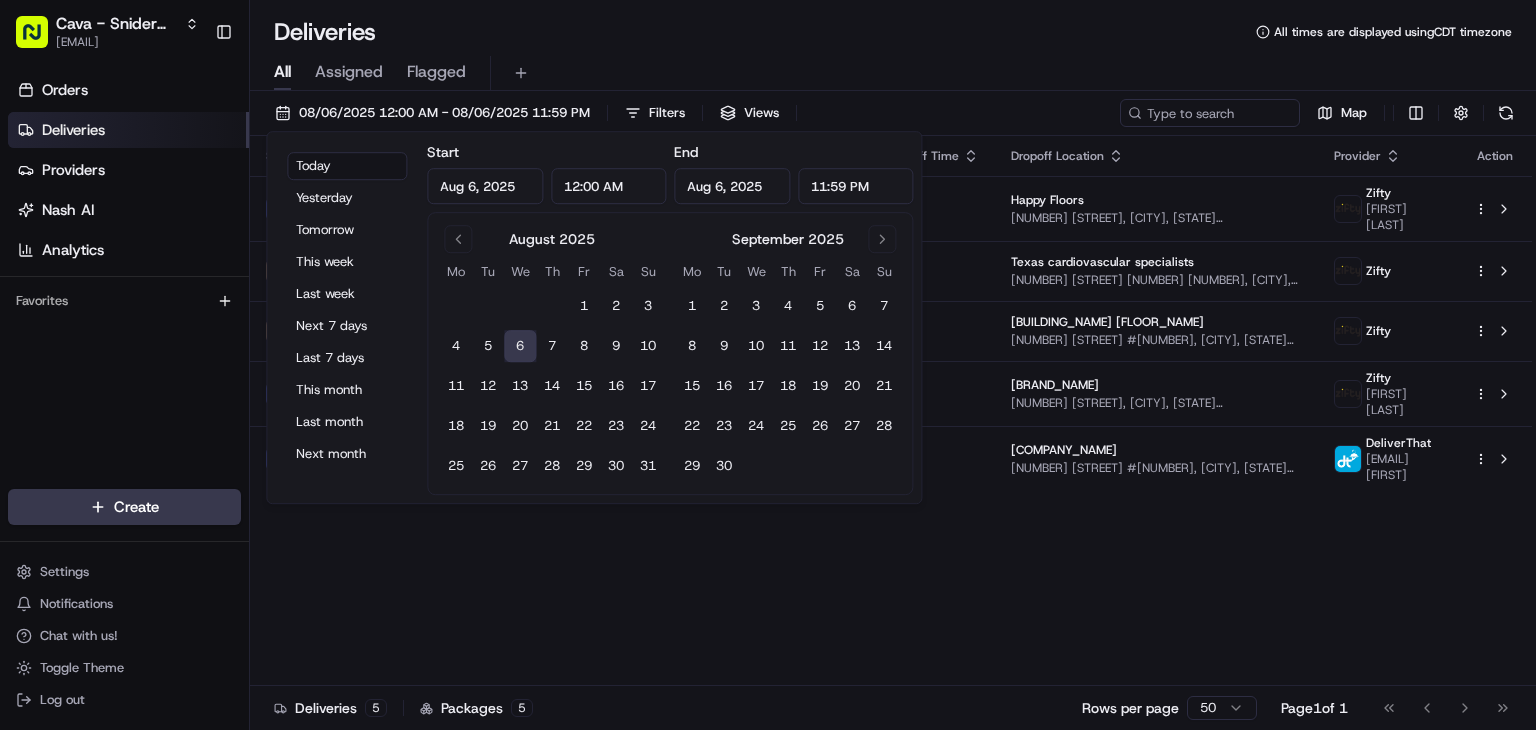 click on "6" at bounding box center [520, 346] 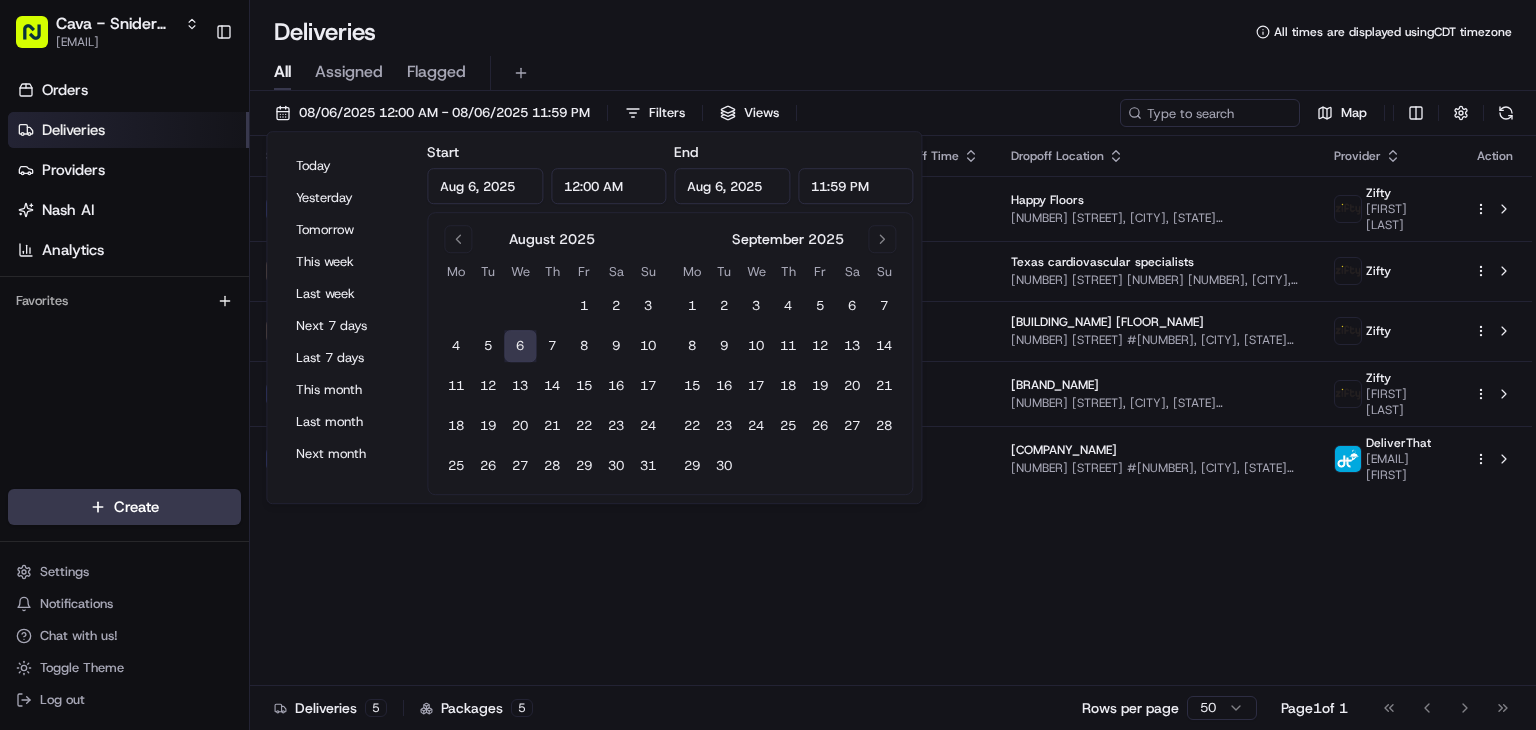 click on "6" at bounding box center [520, 346] 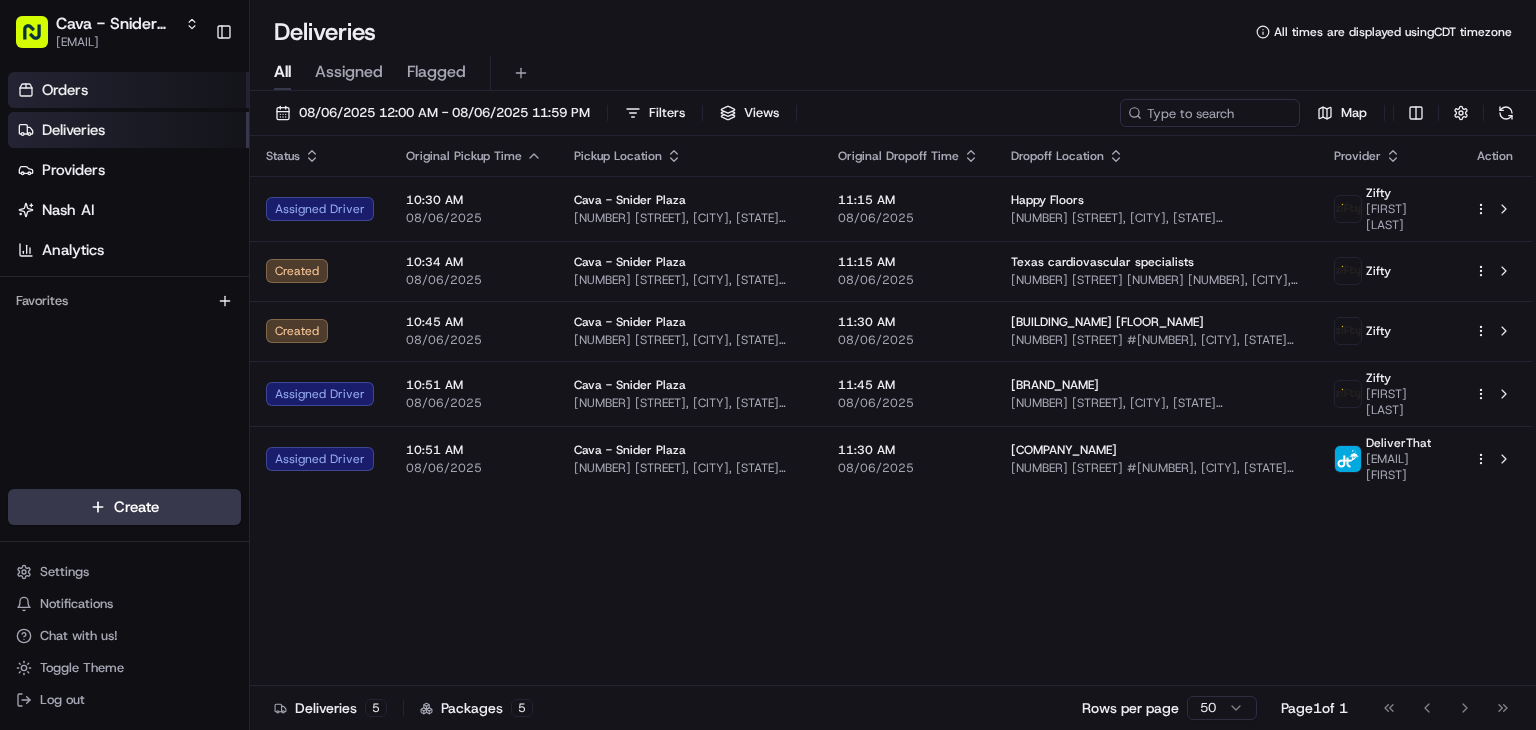 click on "Orders" at bounding box center [128, 90] 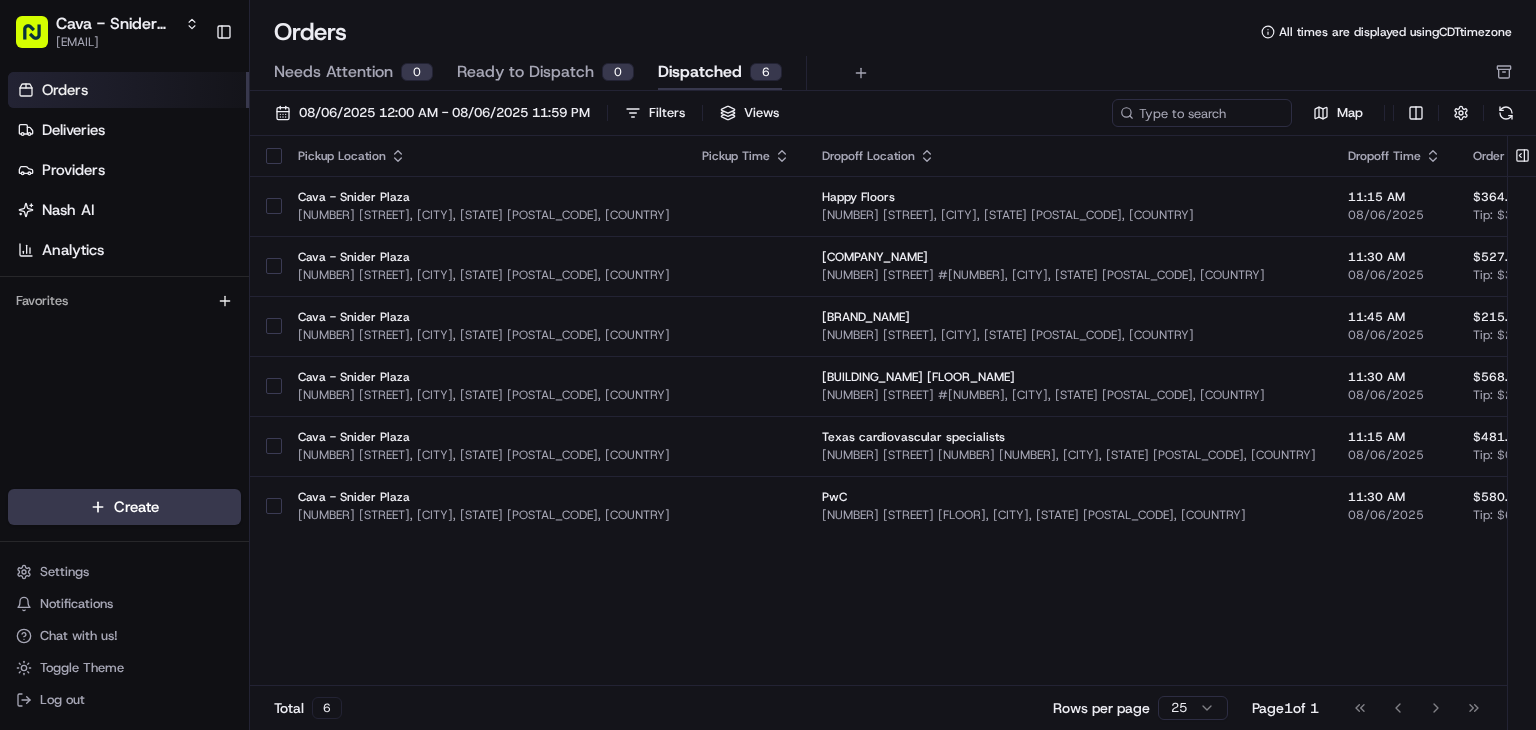 click on "Ready to Dispatch" at bounding box center [525, 72] 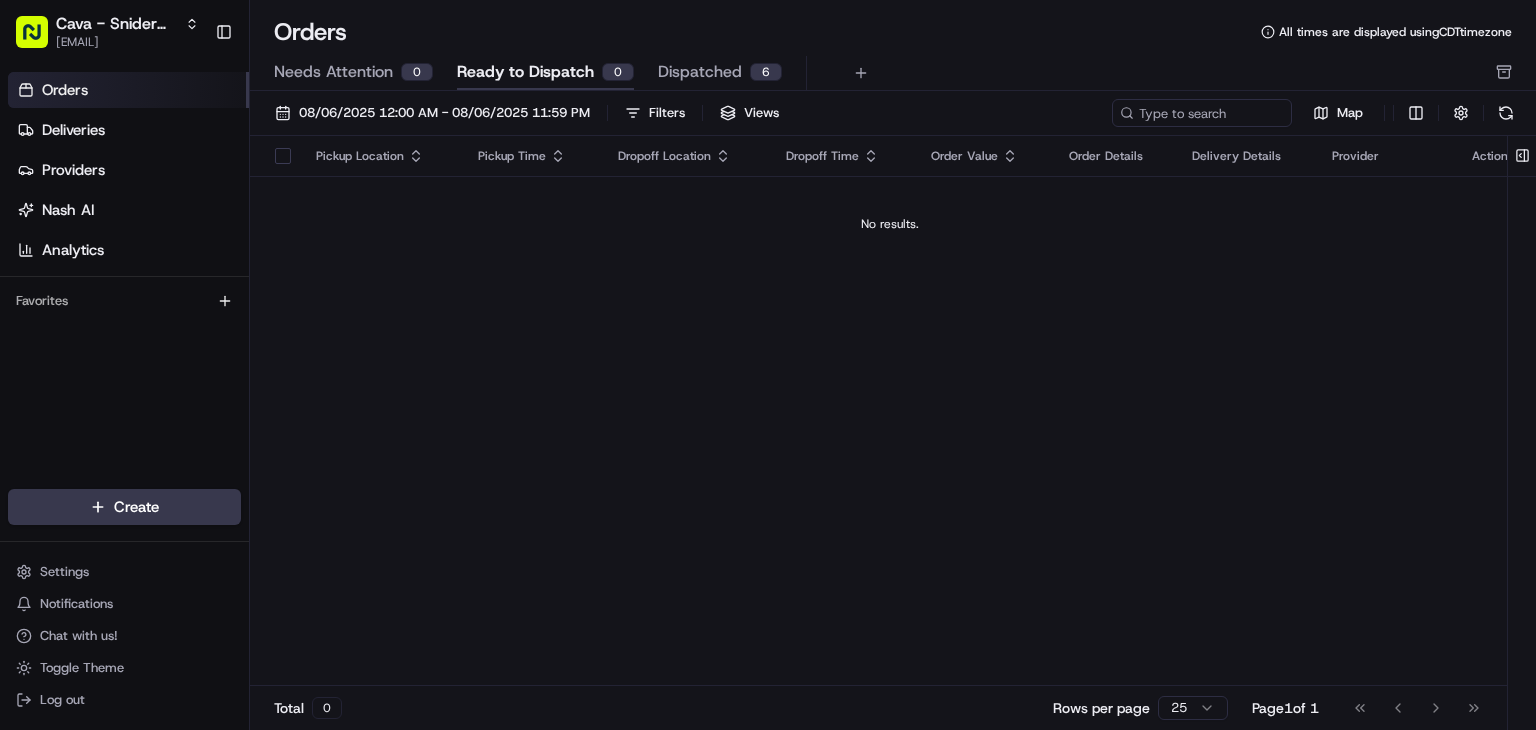 scroll, scrollTop: 0, scrollLeft: 0, axis: both 